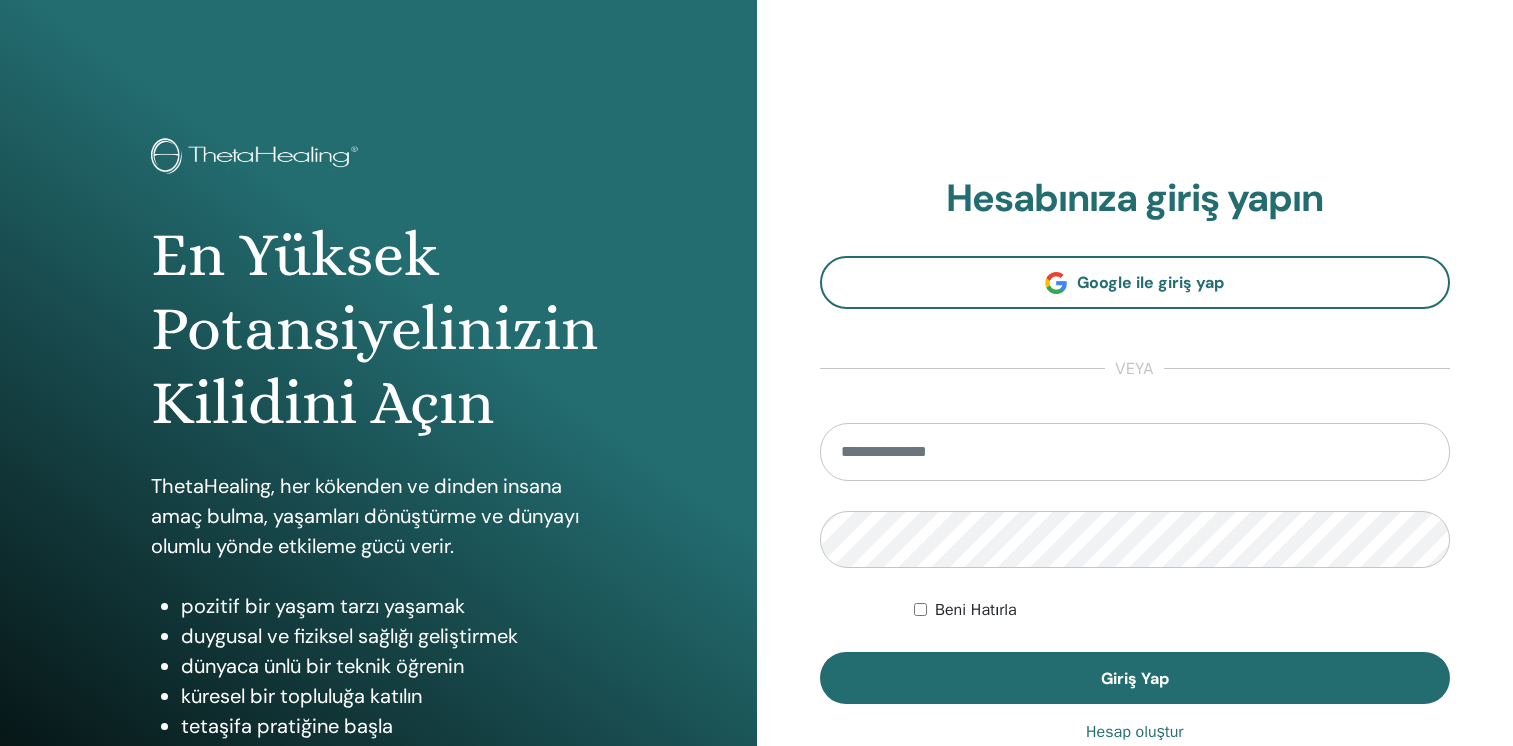 scroll, scrollTop: 0, scrollLeft: 0, axis: both 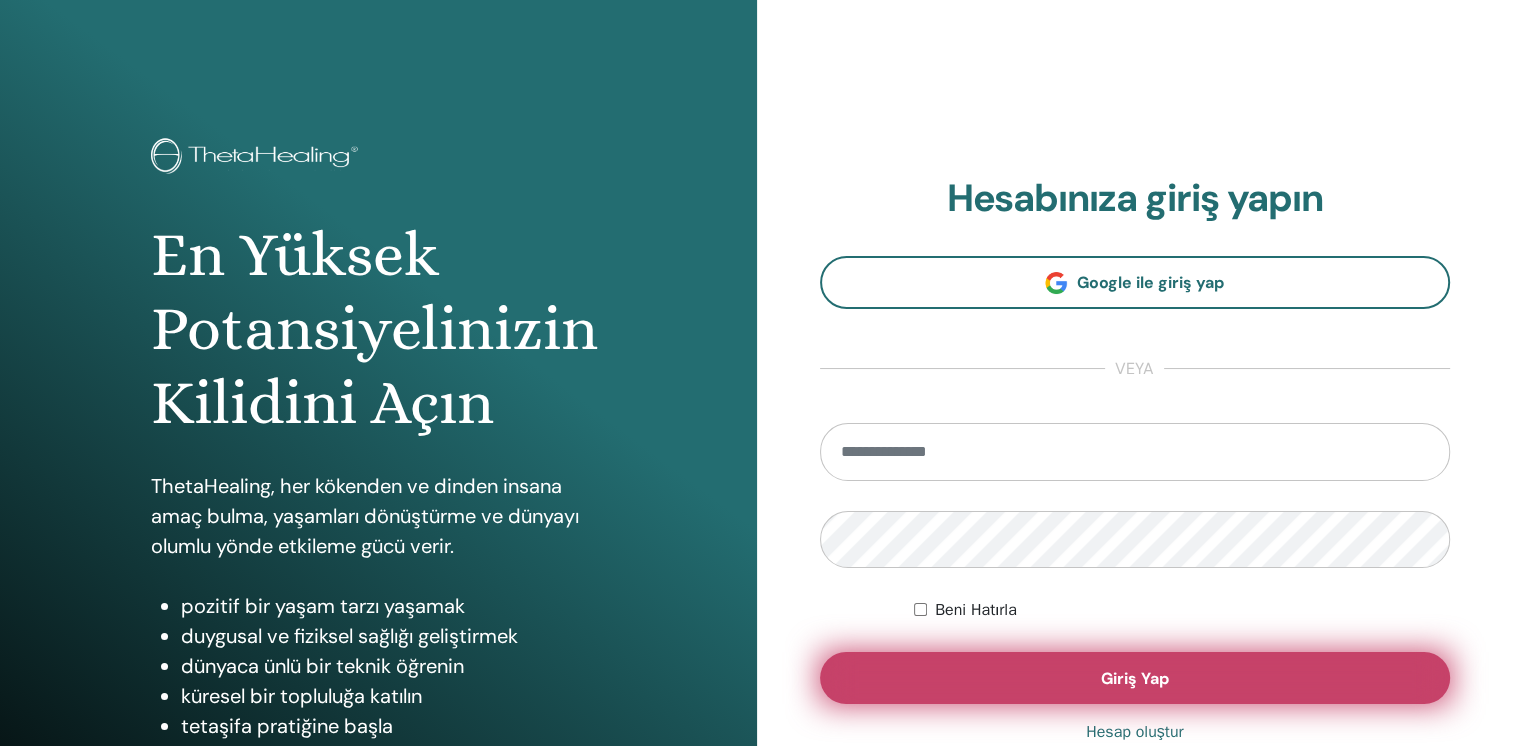 type on "**********" 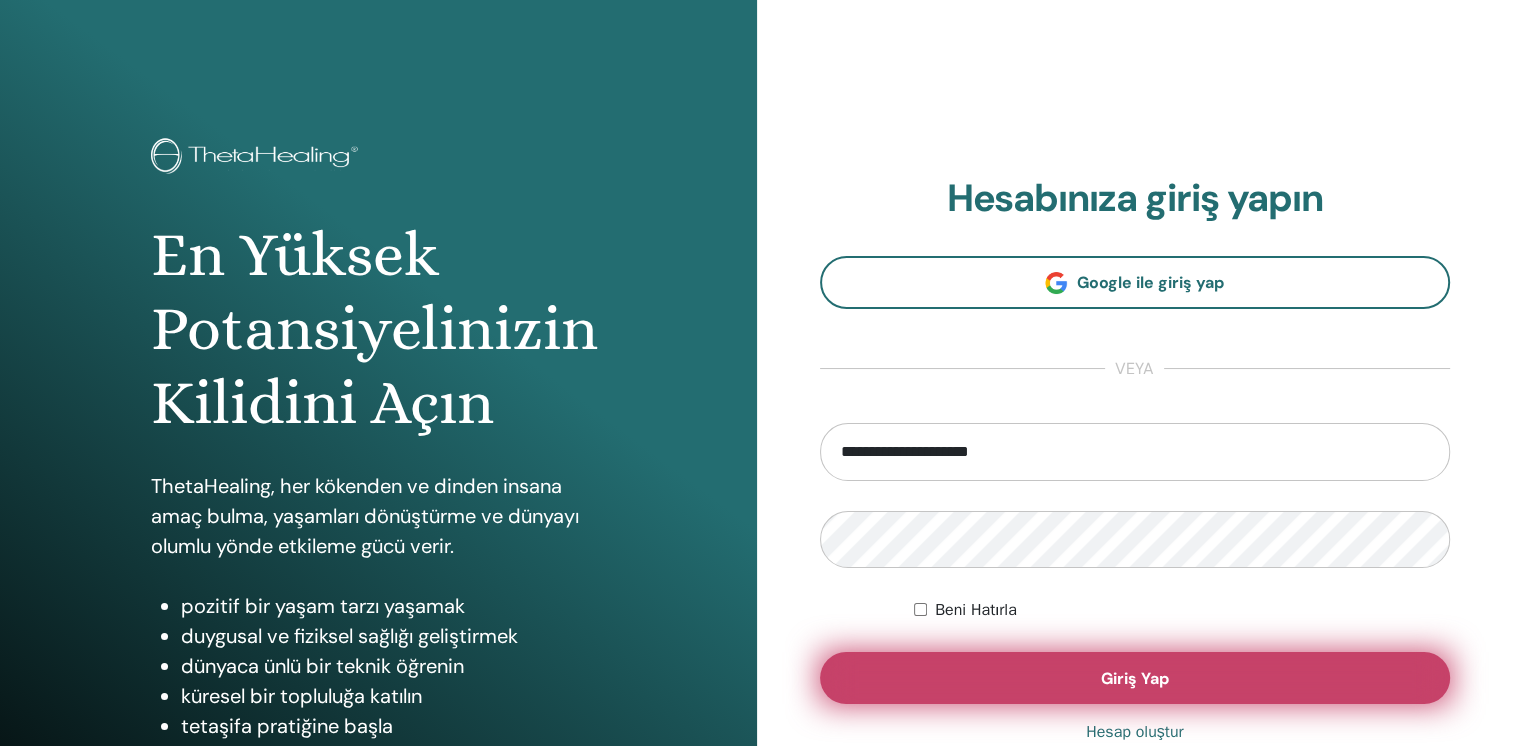 click on "Giriş Yap" at bounding box center [1135, 678] 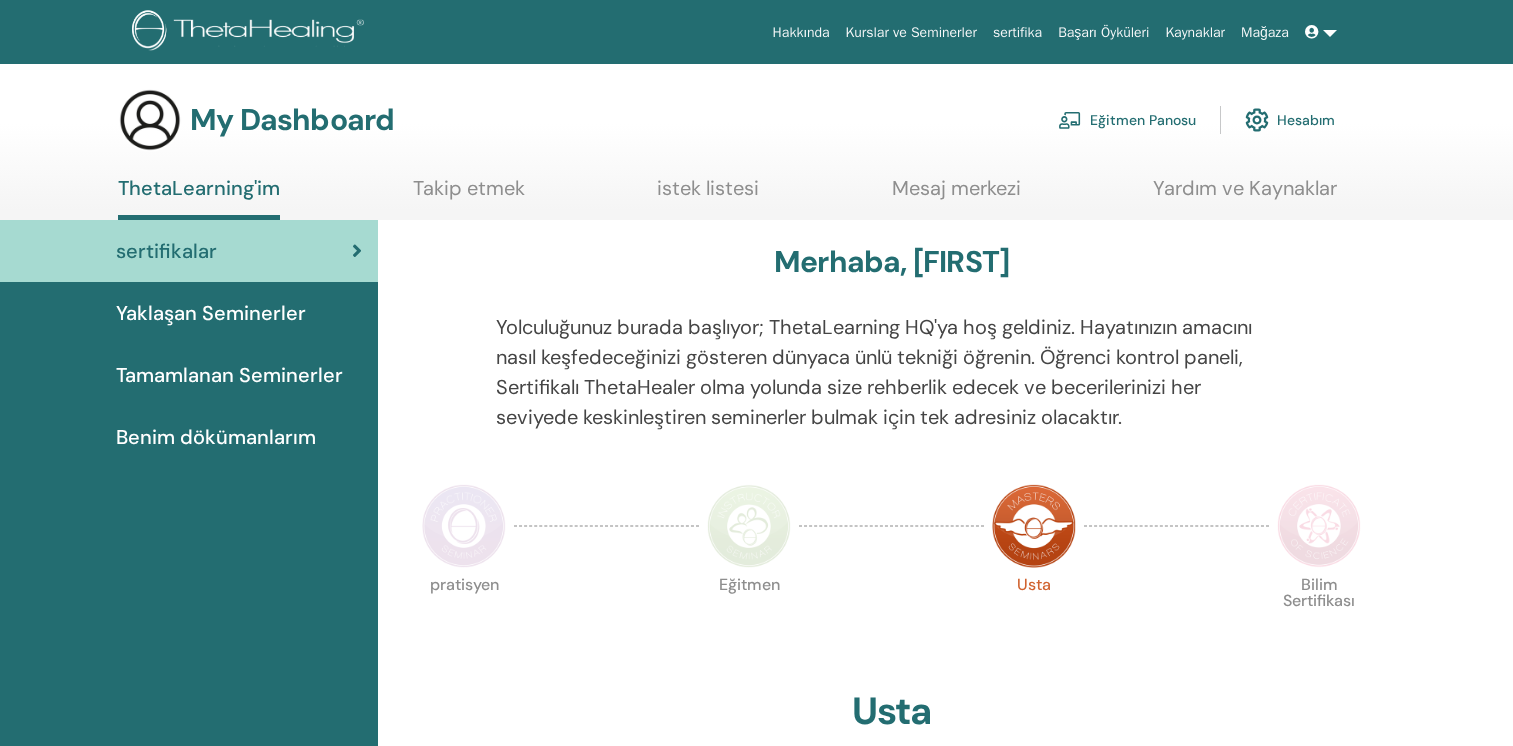 scroll, scrollTop: 0, scrollLeft: 0, axis: both 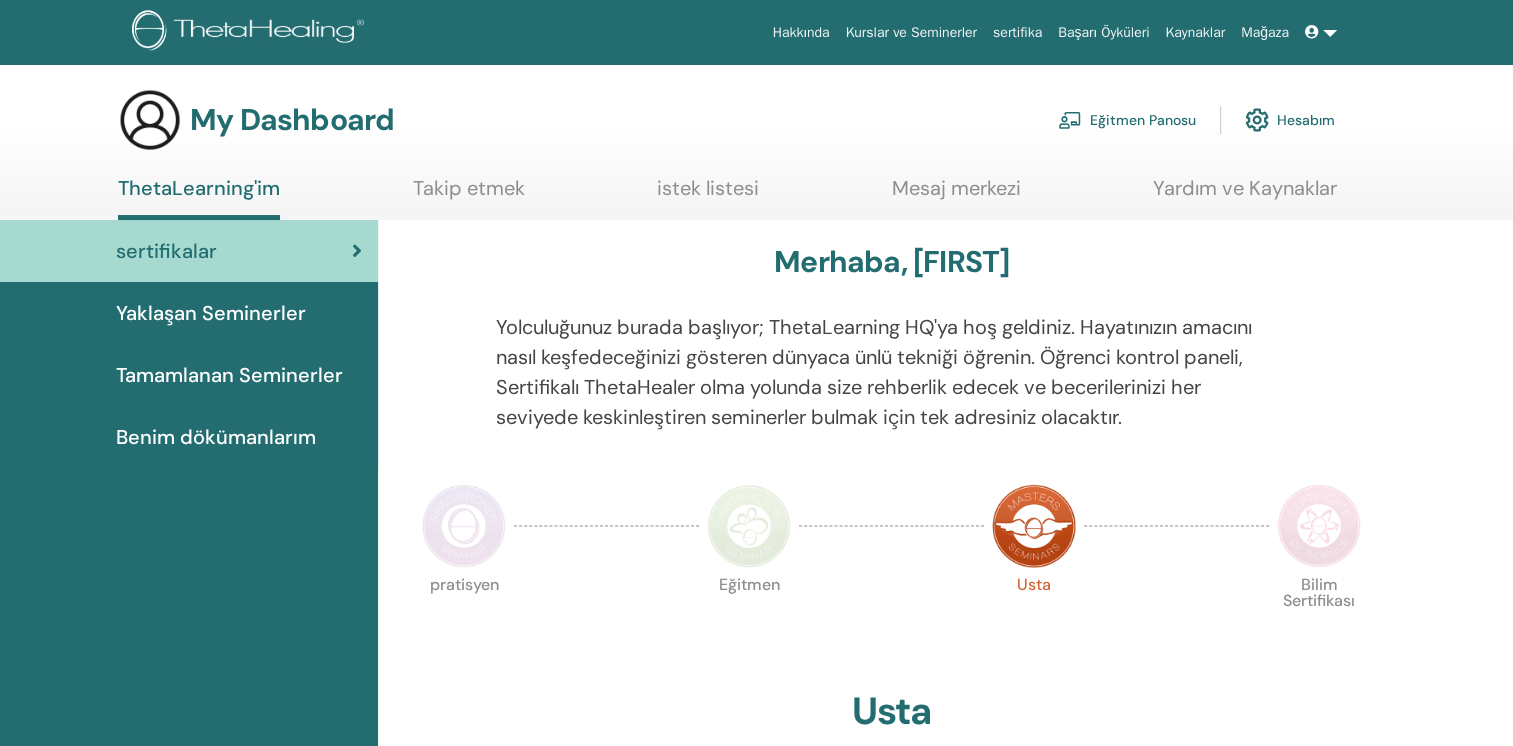click on "Eğitmen Panosu" at bounding box center (1127, 120) 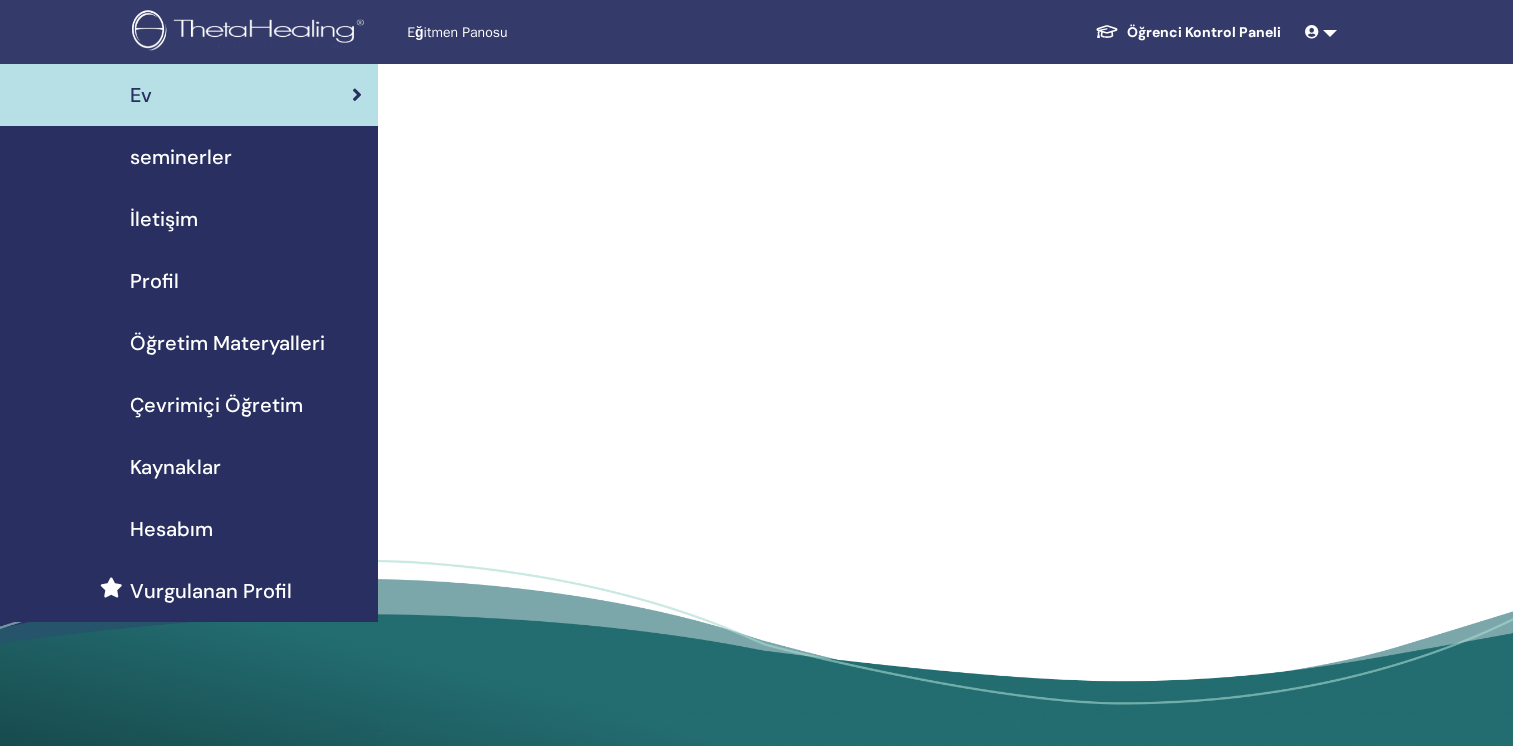 scroll, scrollTop: 0, scrollLeft: 0, axis: both 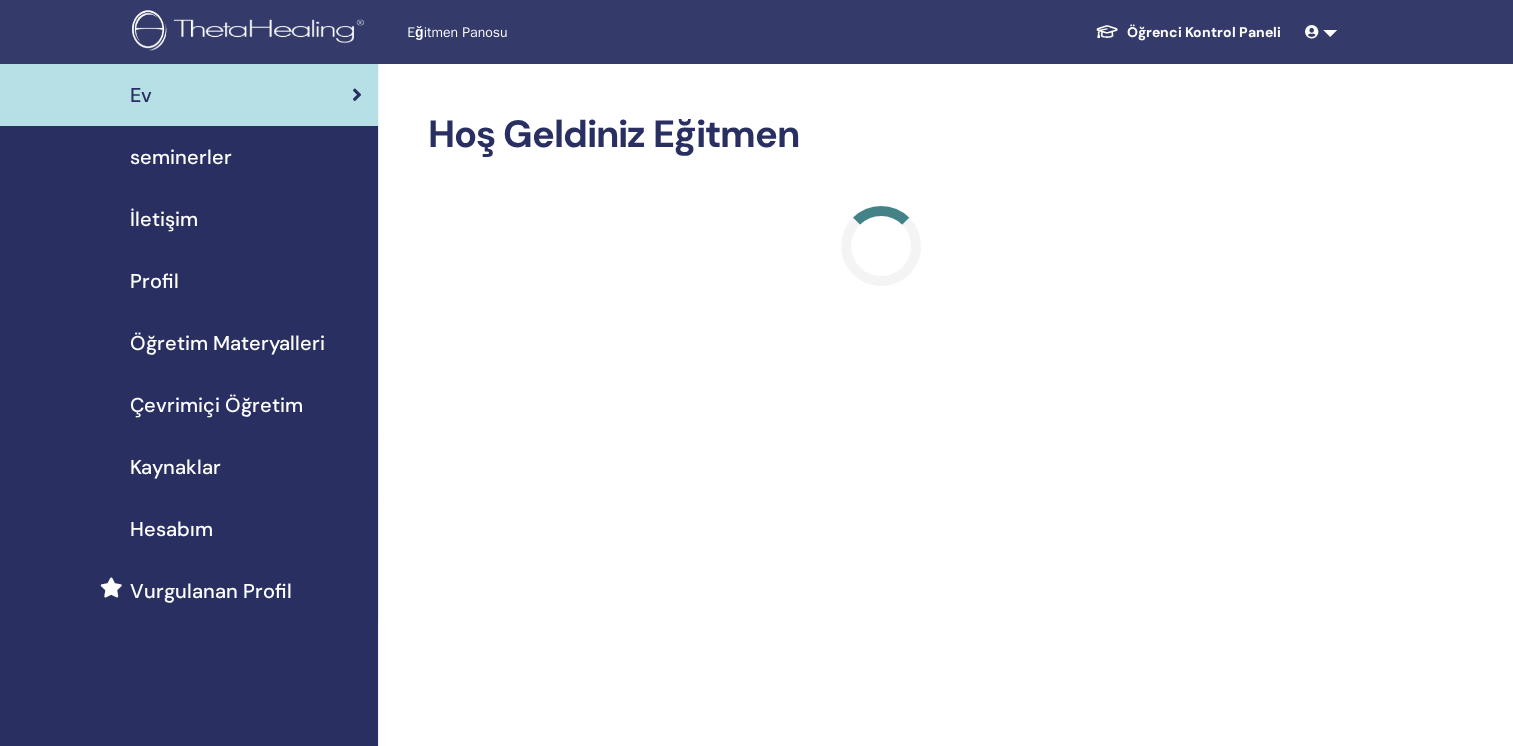 click on "seminerler" at bounding box center [181, 157] 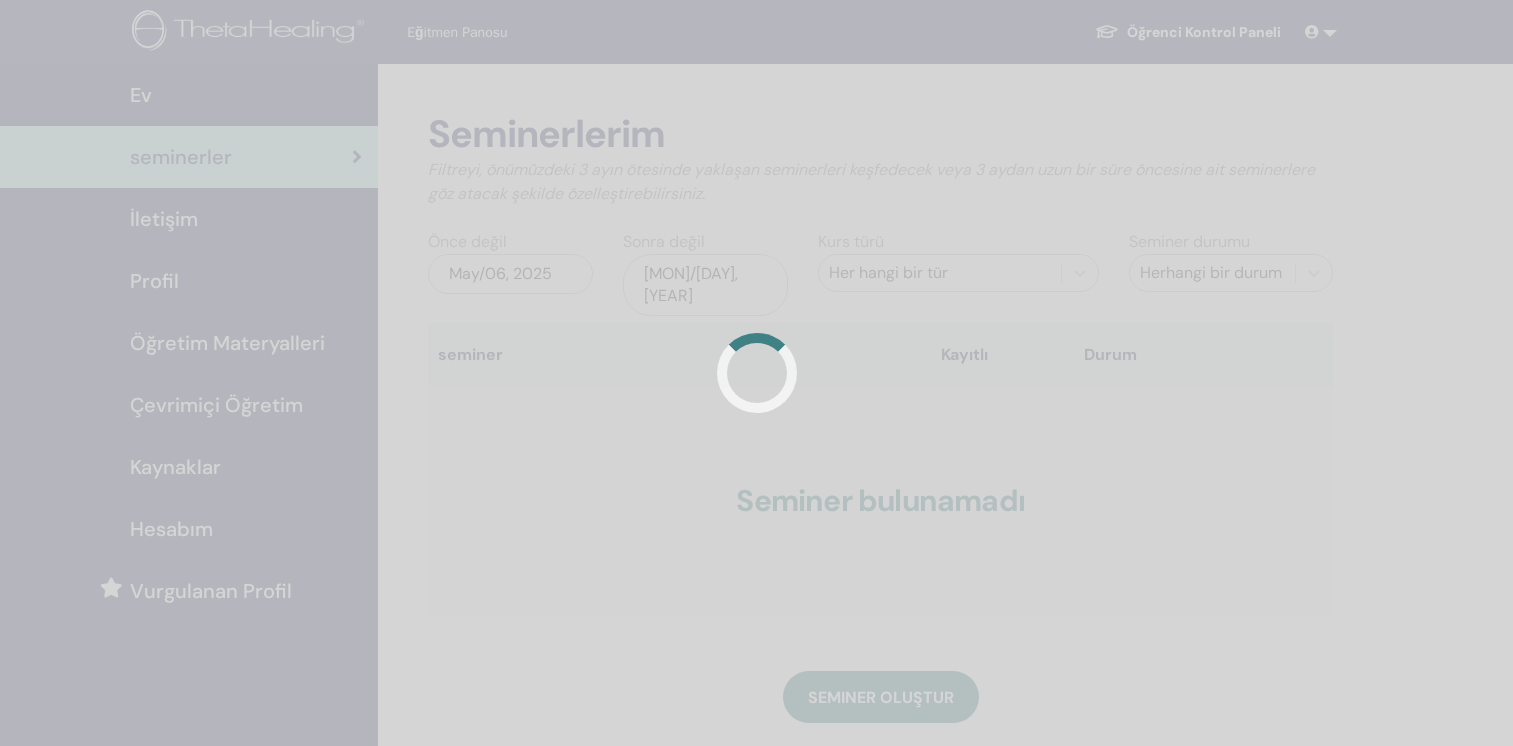 scroll, scrollTop: 0, scrollLeft: 0, axis: both 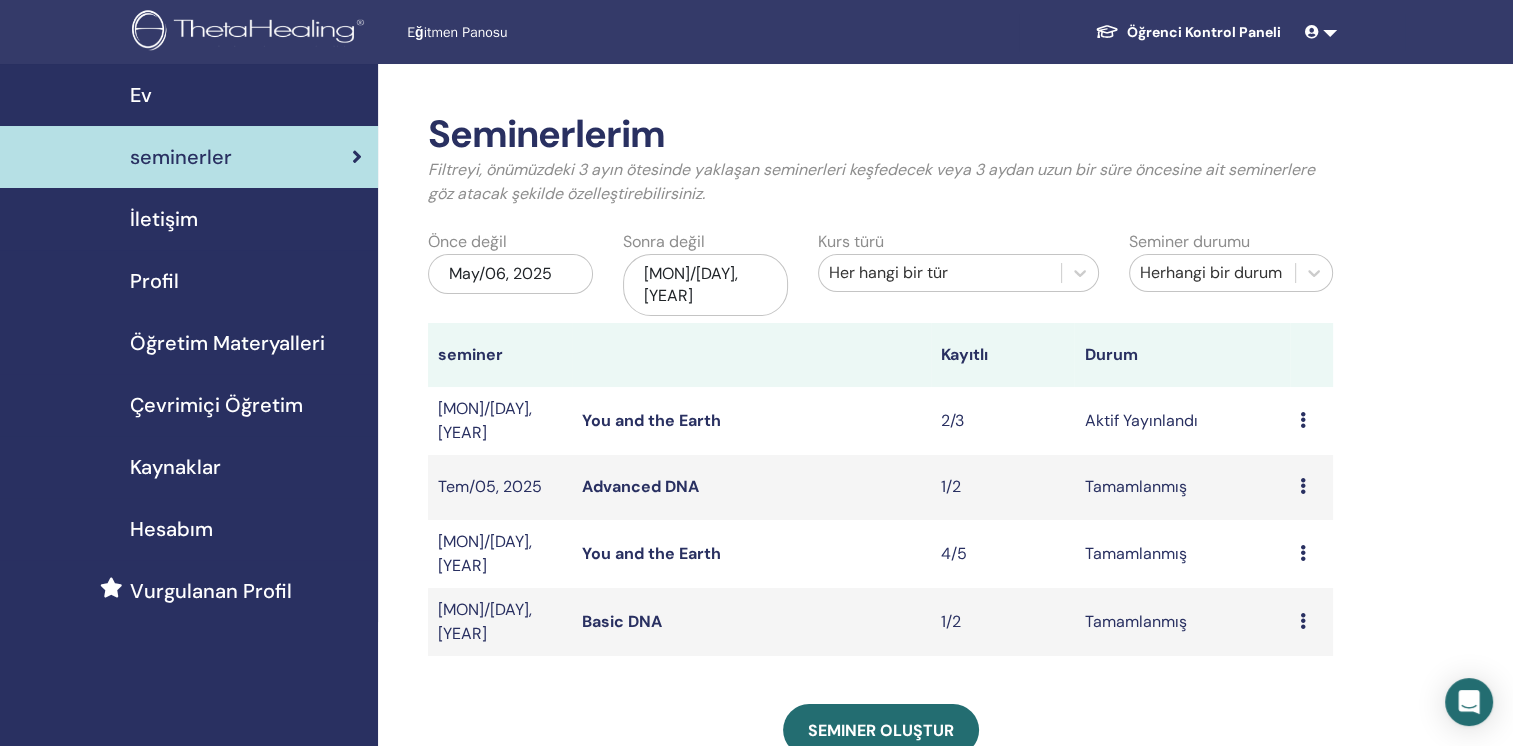 click on "You and the Earth" at bounding box center (651, 420) 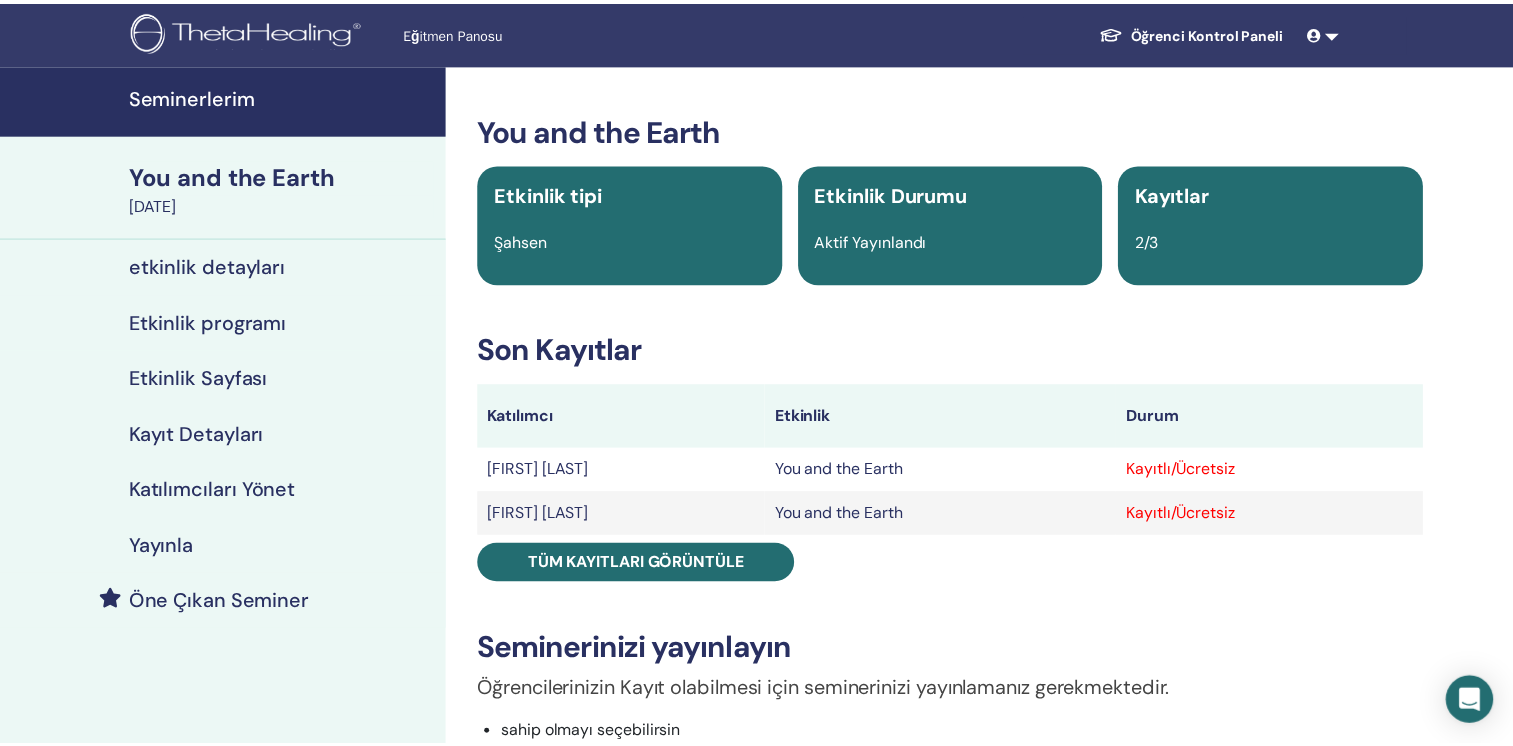 scroll, scrollTop: 0, scrollLeft: 0, axis: both 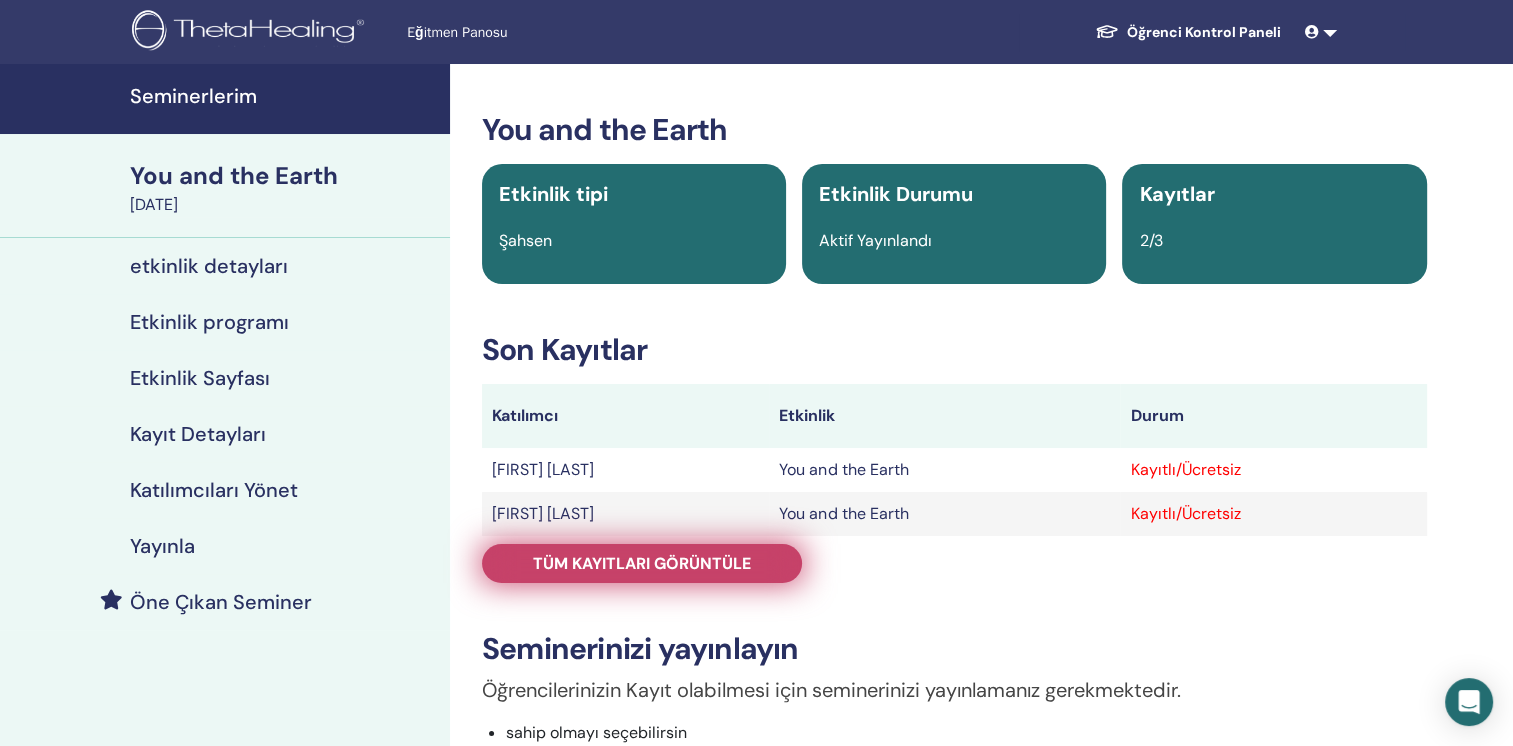 click on "Tüm kayıtları görüntüle" at bounding box center (642, 563) 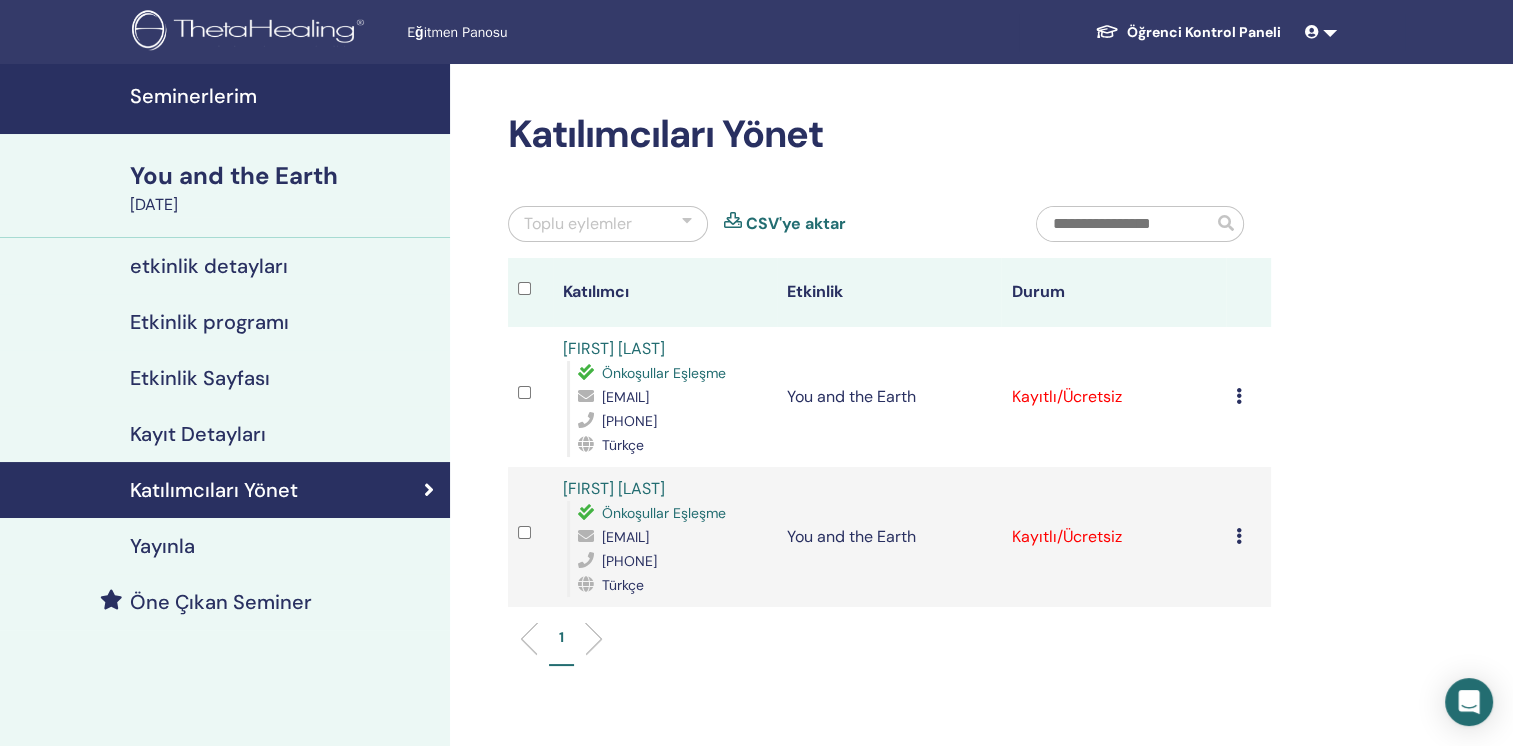 click at bounding box center [1239, 396] 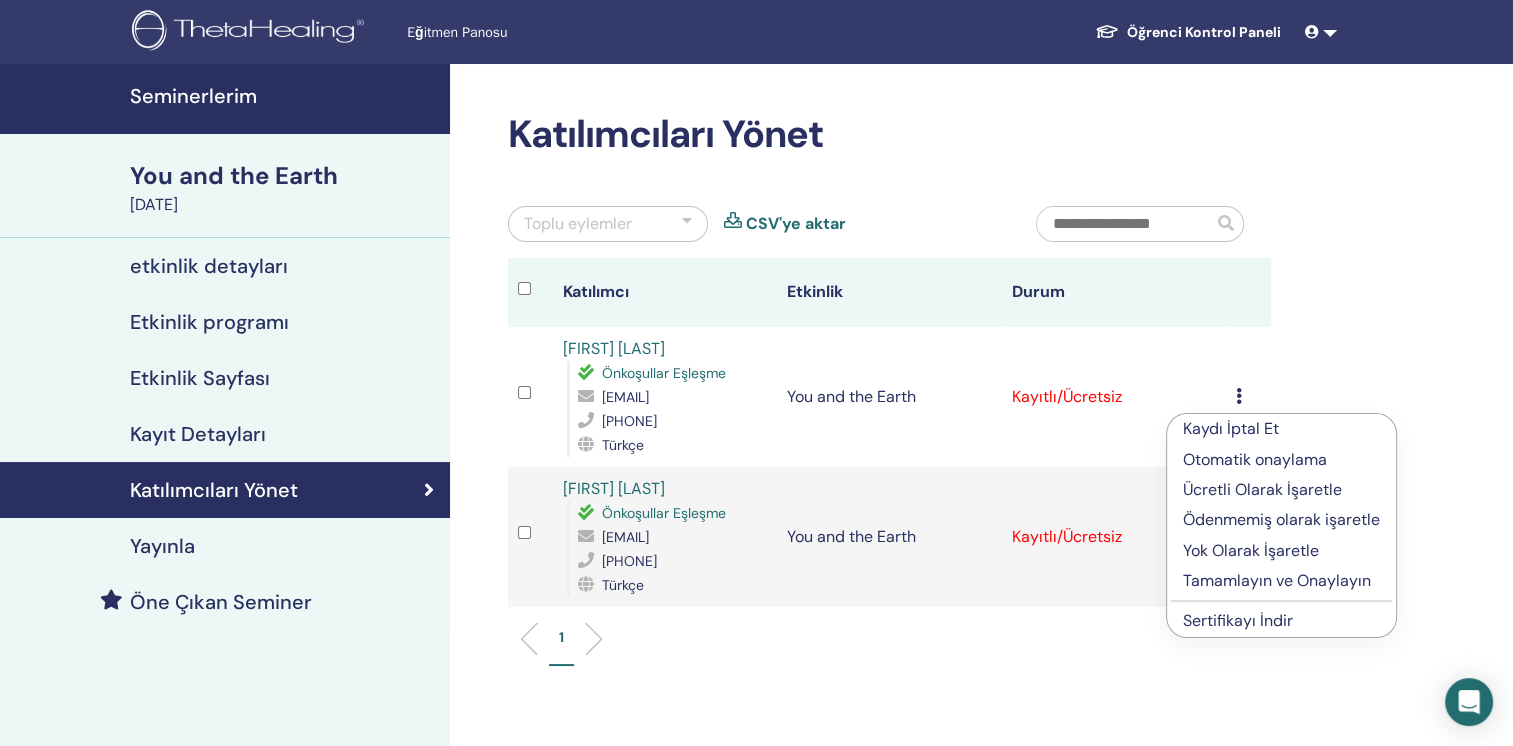 click on "Tamamlayın ve Onaylayın" at bounding box center (1281, 581) 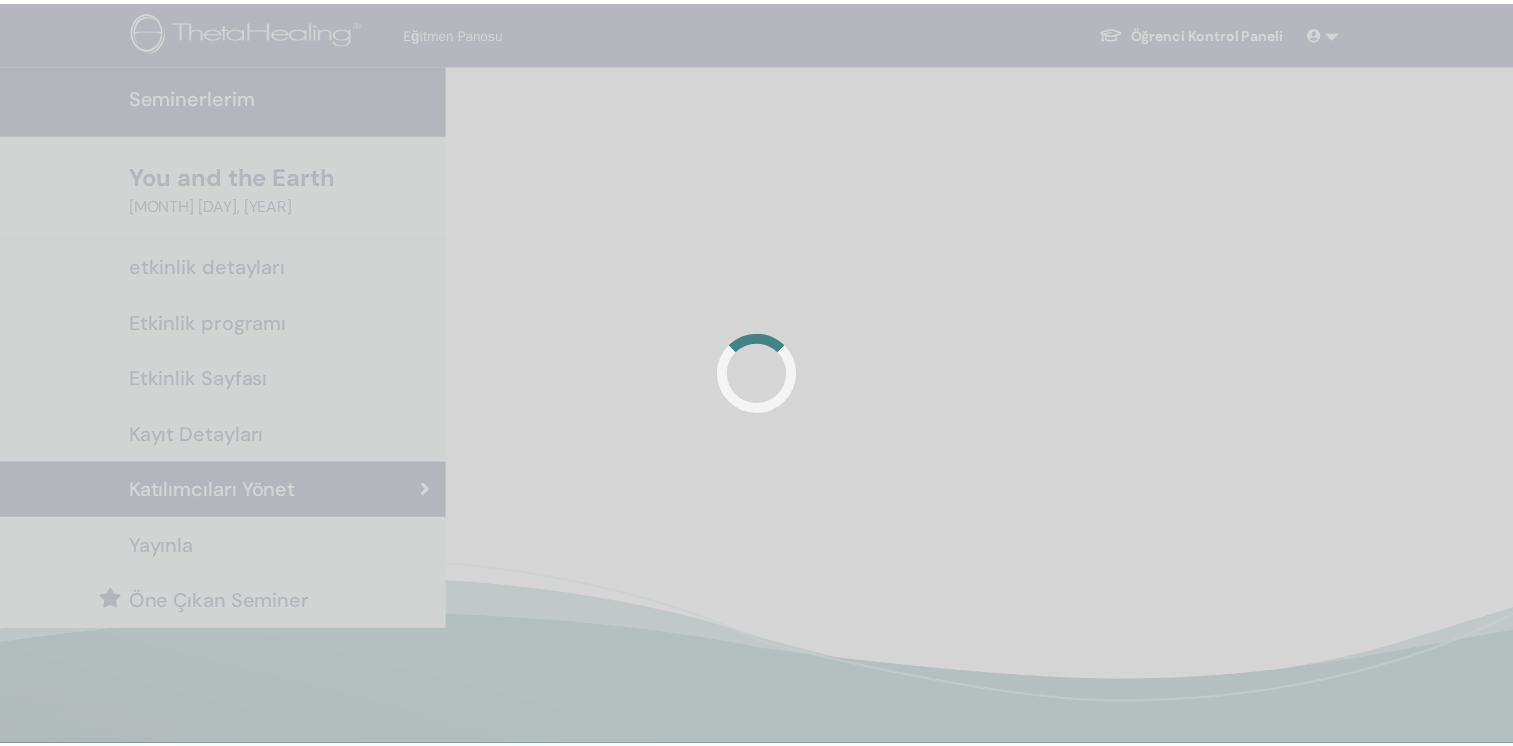 scroll, scrollTop: 0, scrollLeft: 0, axis: both 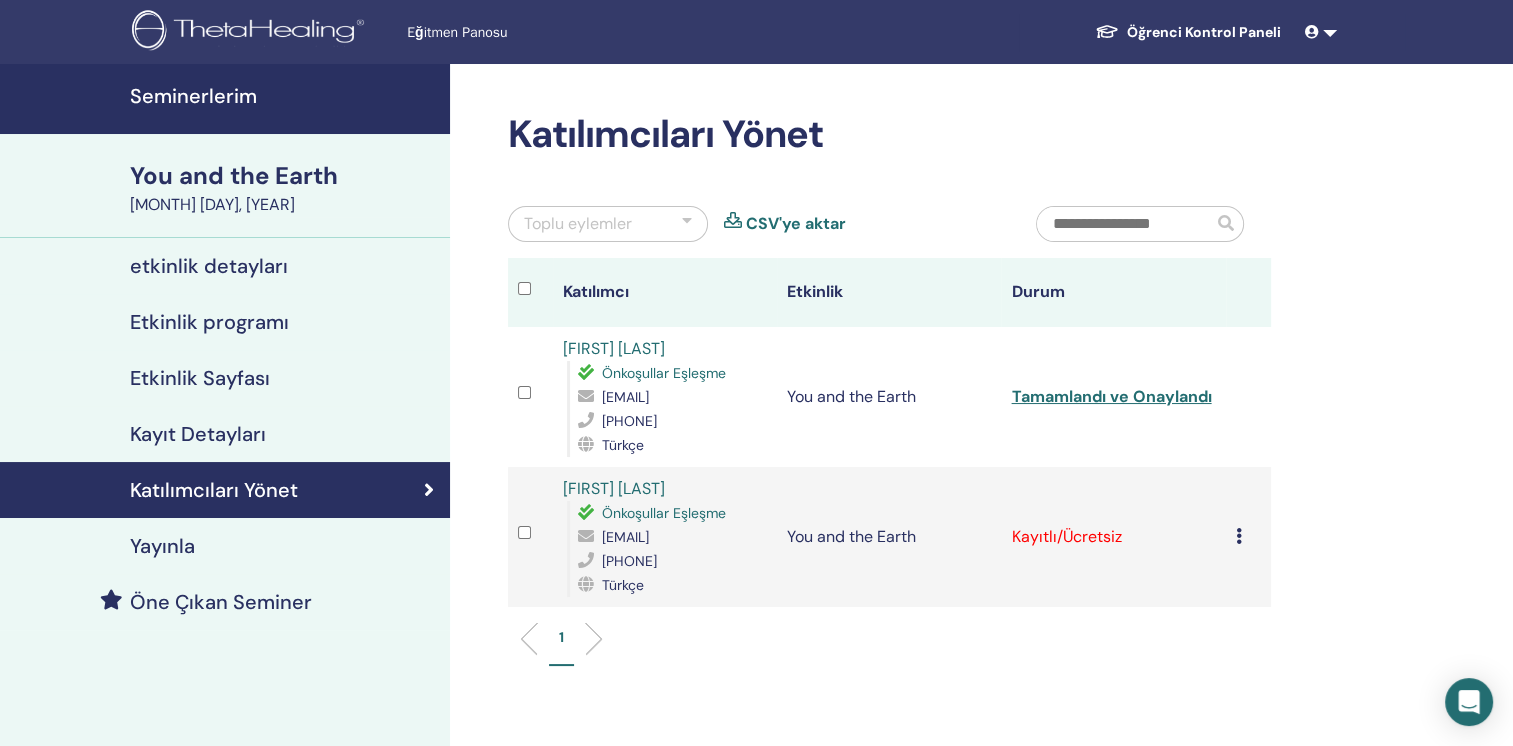 click at bounding box center [530, 536] 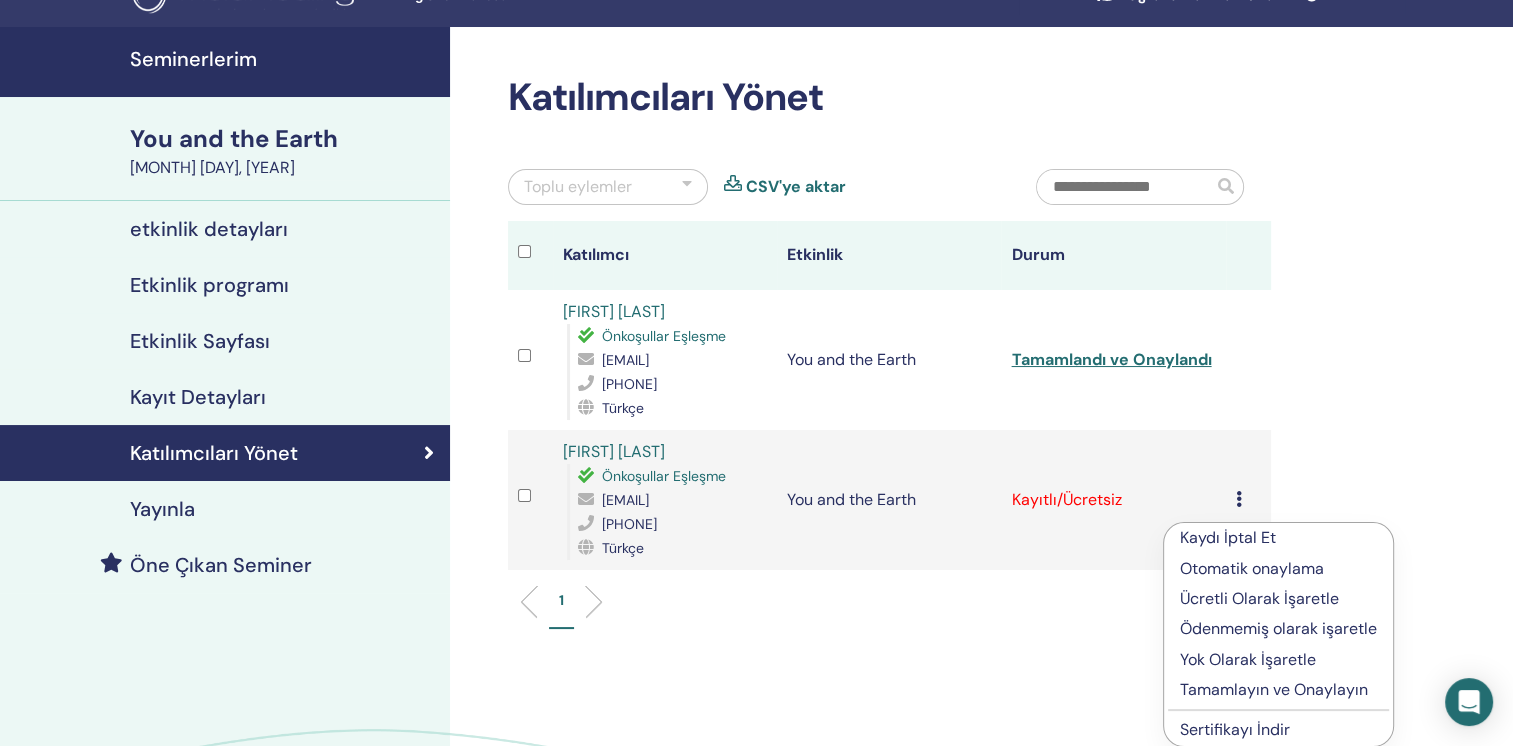 scroll, scrollTop: 200, scrollLeft: 0, axis: vertical 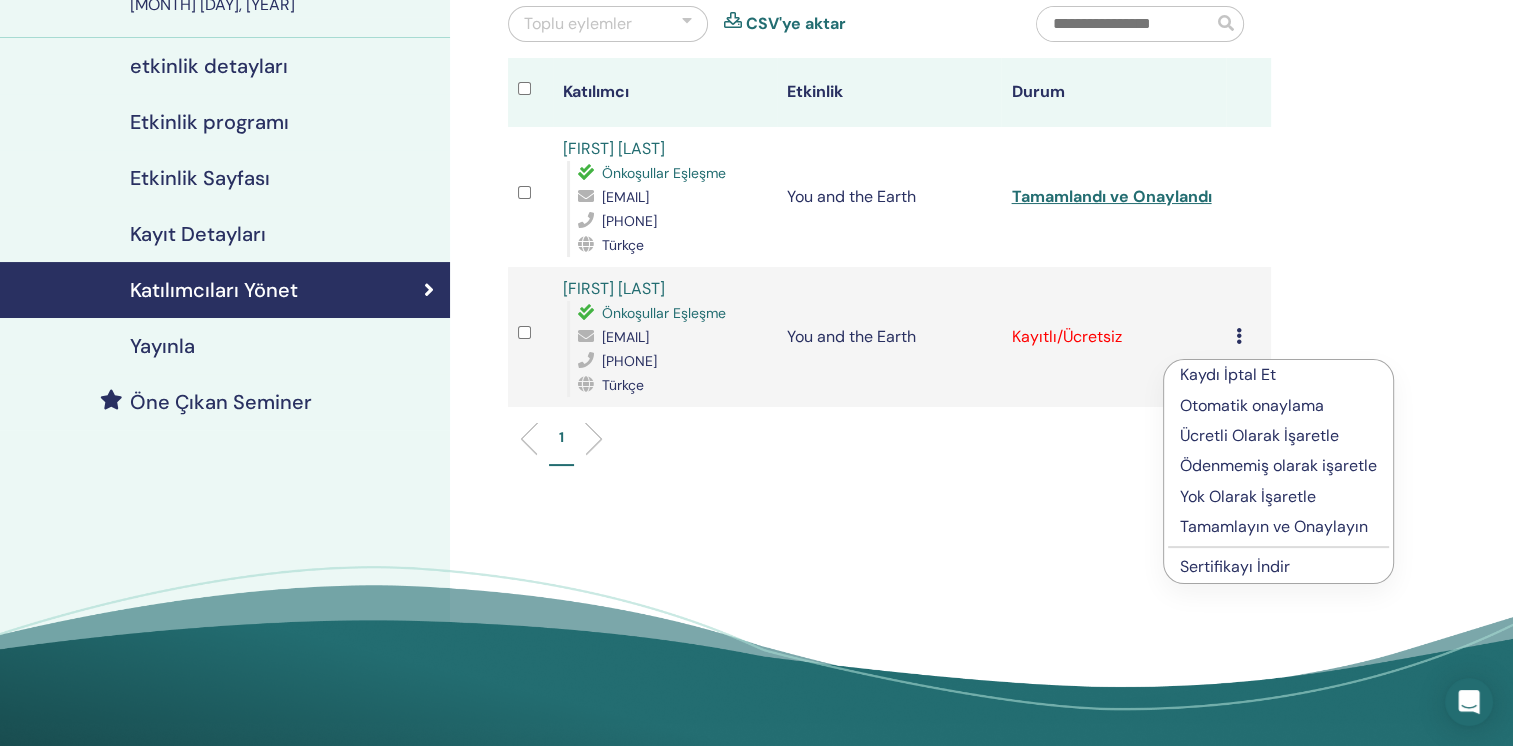 click on "Tamamlayın ve Onaylayın" at bounding box center (1278, 527) 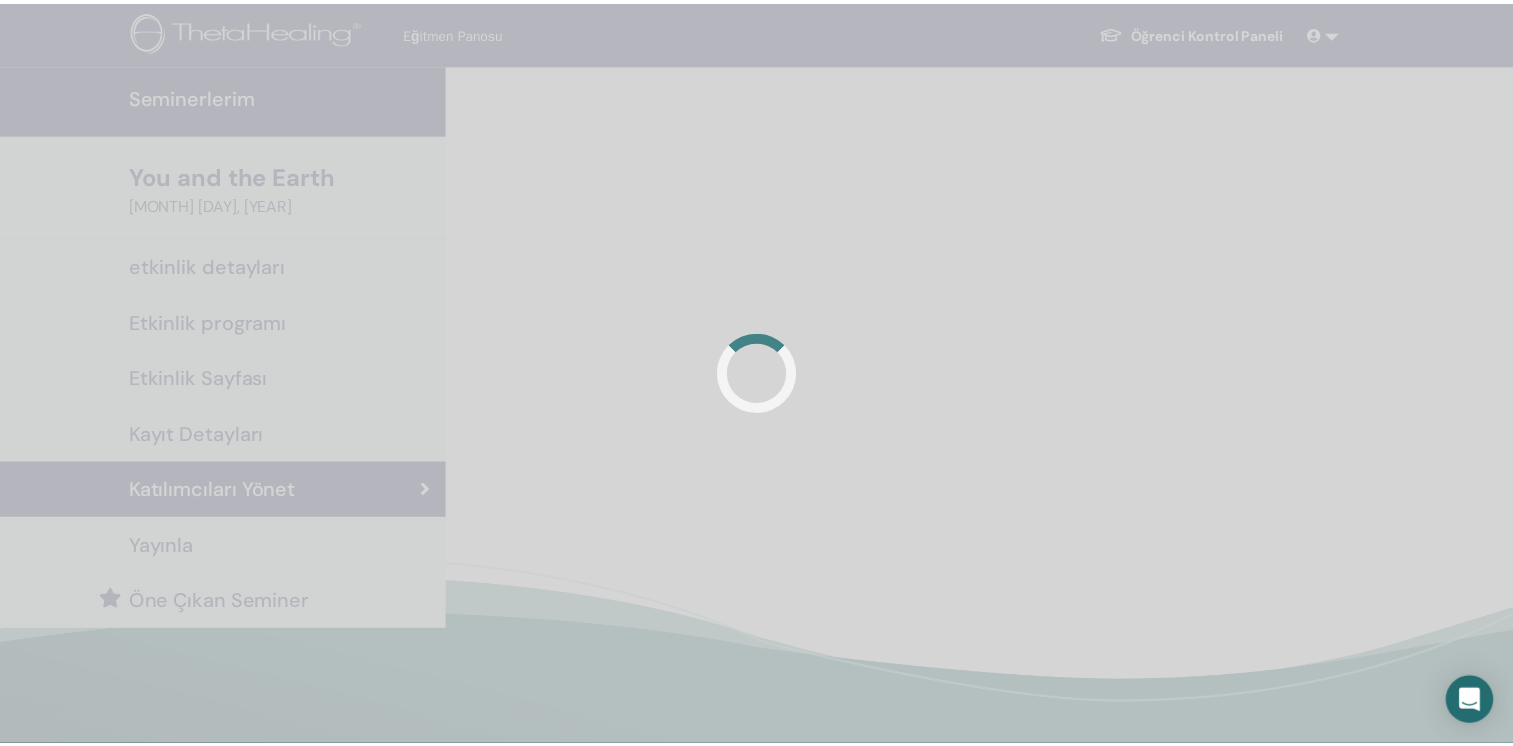 scroll, scrollTop: 0, scrollLeft: 0, axis: both 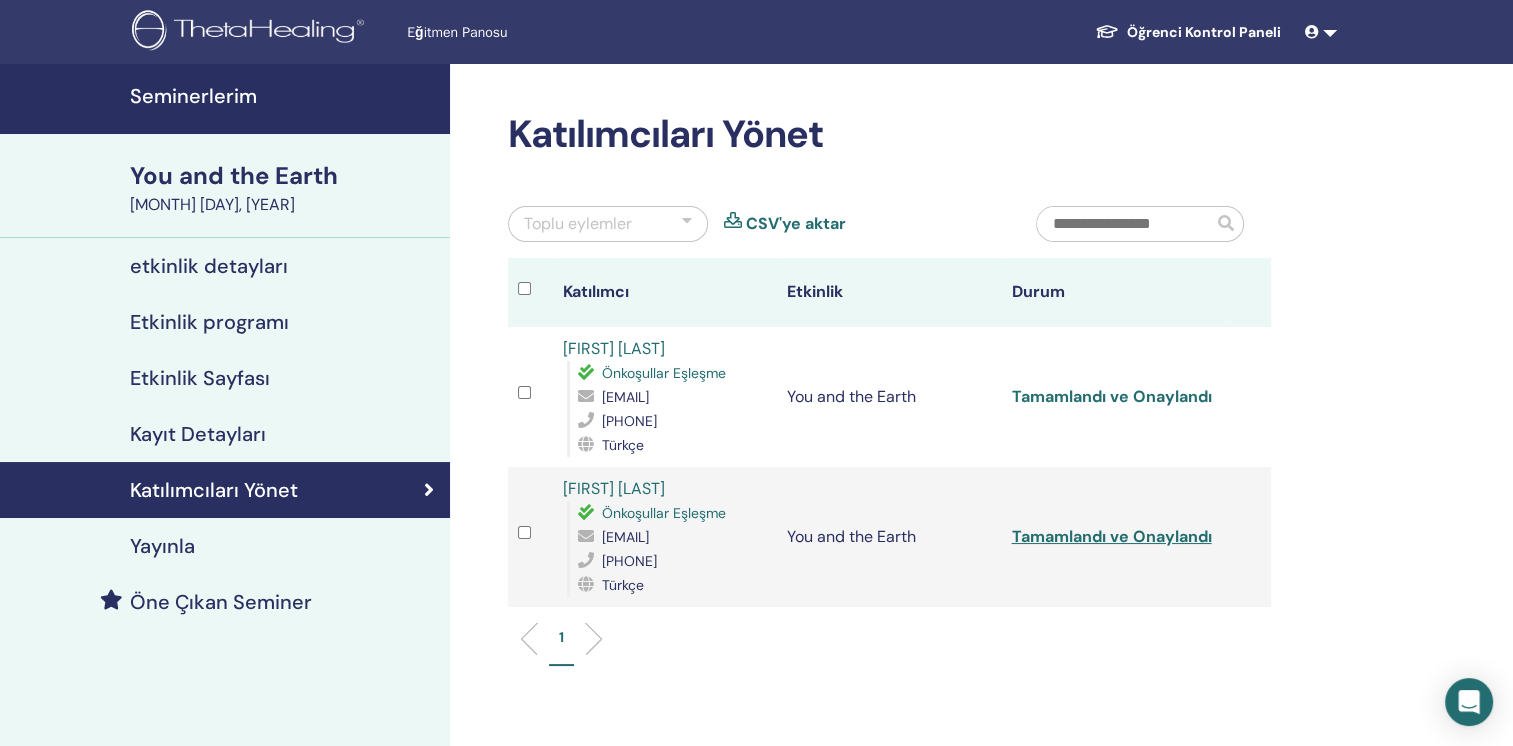 click on "Tamamlandı ve Onaylandı" at bounding box center [1111, 396] 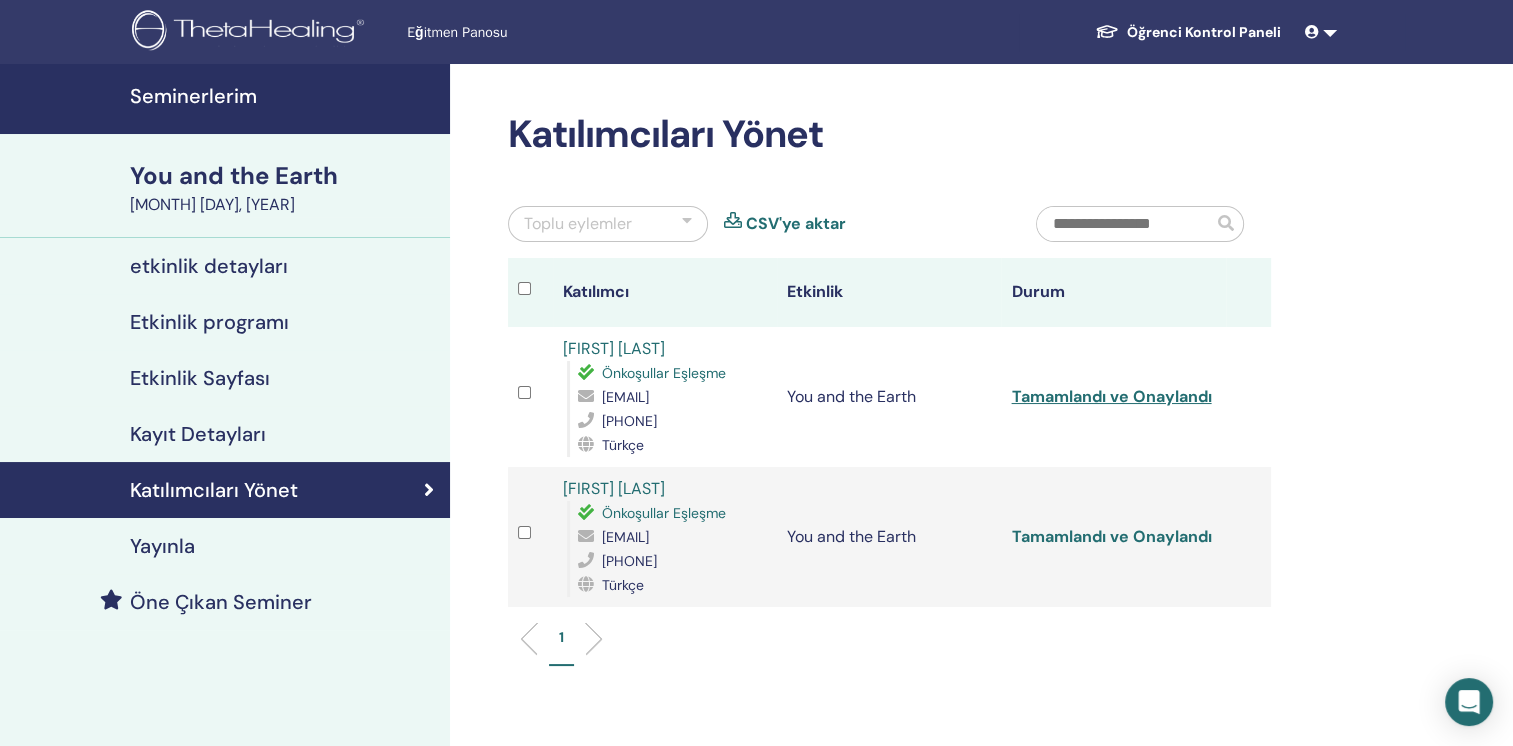 click on "Tamamlandı ve Onaylandı" at bounding box center (1111, 536) 